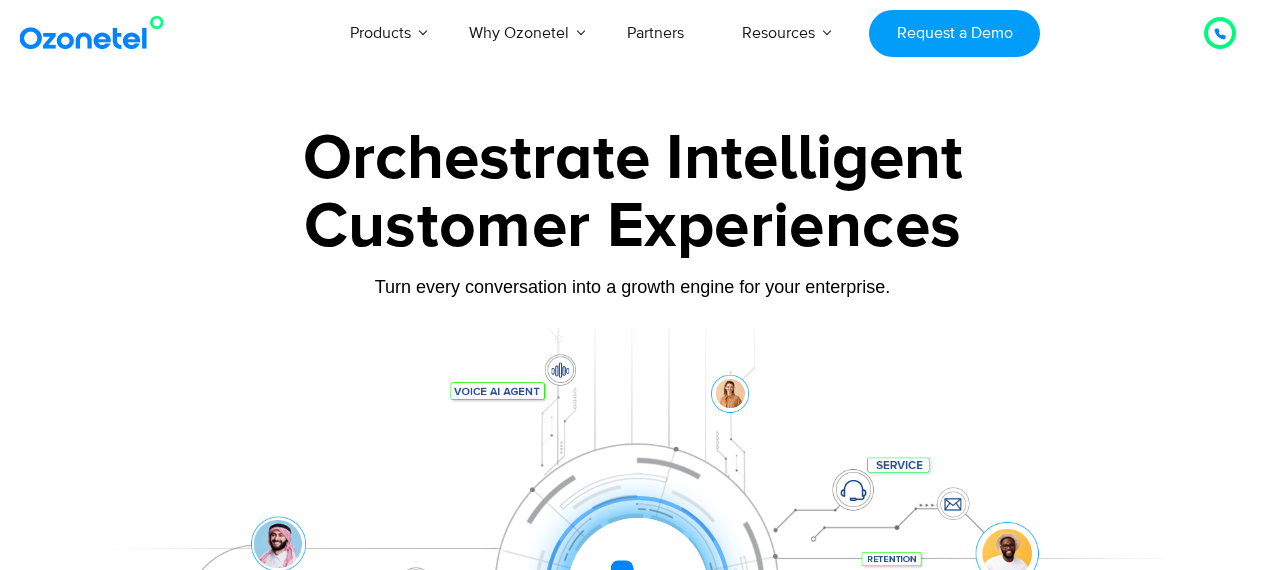 scroll, scrollTop: 0, scrollLeft: 0, axis: both 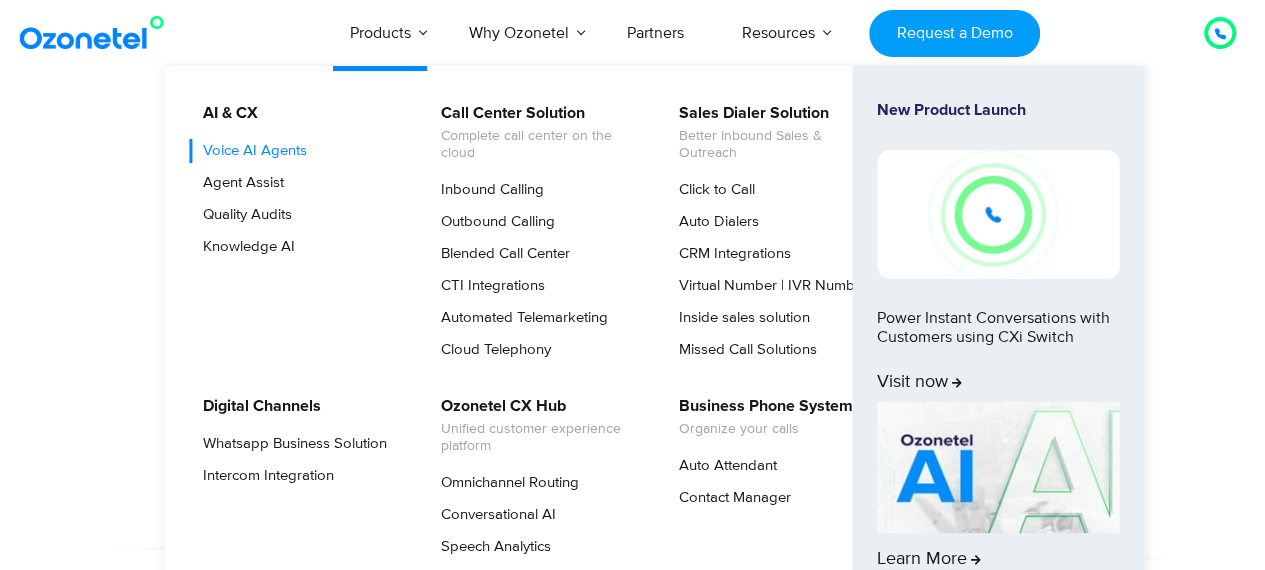 click on "Voice AI Agents" at bounding box center (250, 151) 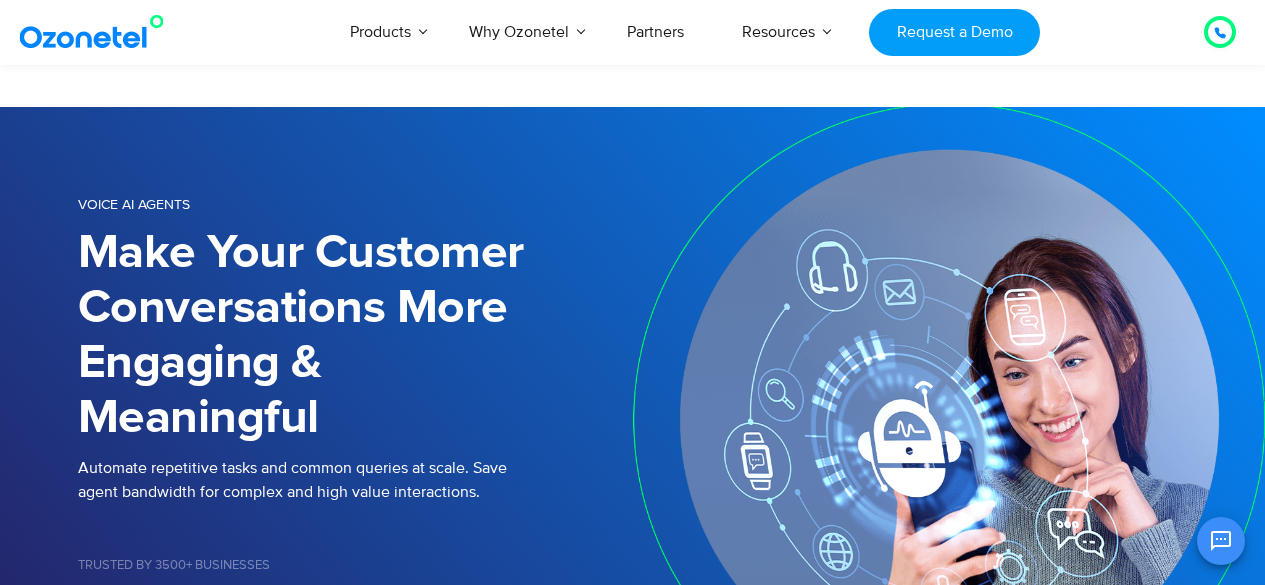 scroll, scrollTop: 900, scrollLeft: 0, axis: vertical 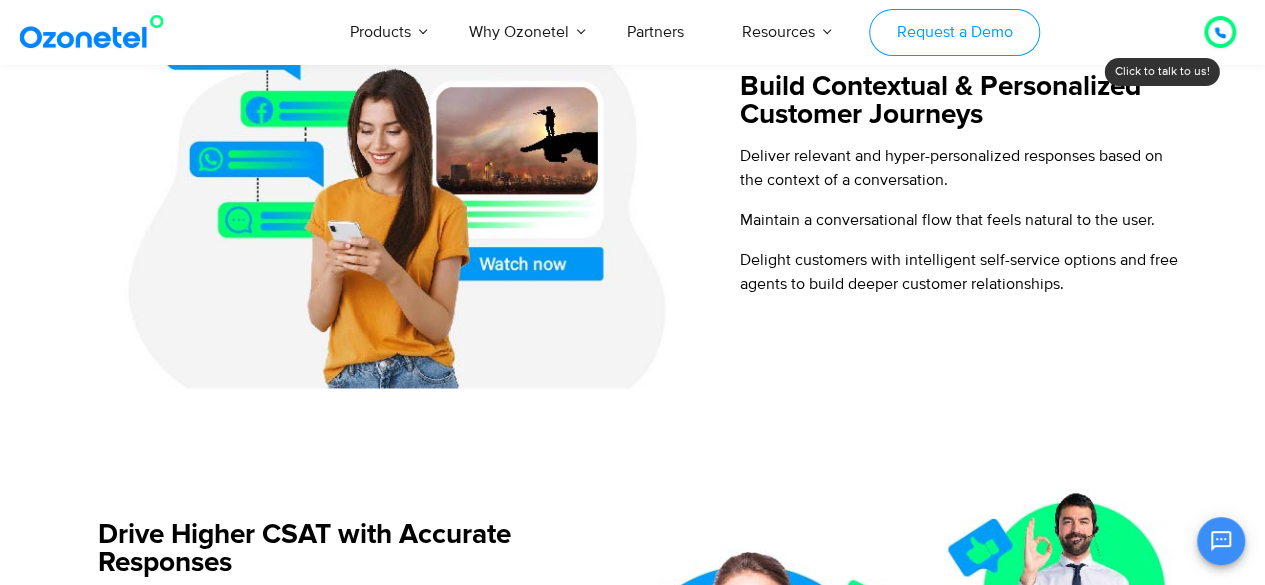 click on "Request a Demo" at bounding box center [954, 32] 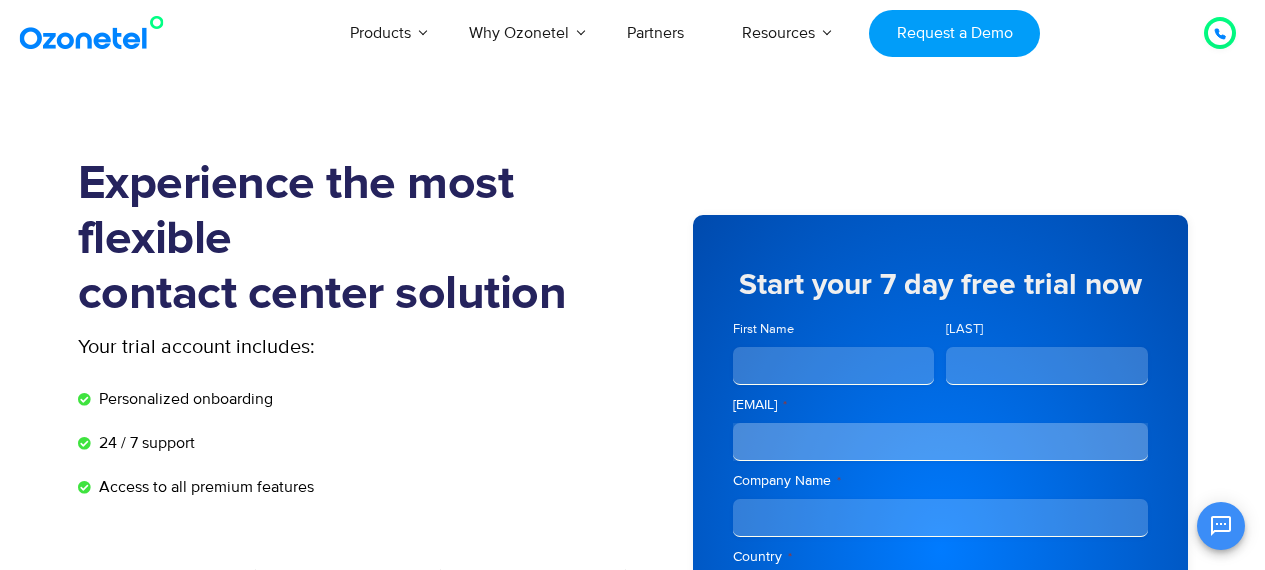 scroll, scrollTop: 0, scrollLeft: 0, axis: both 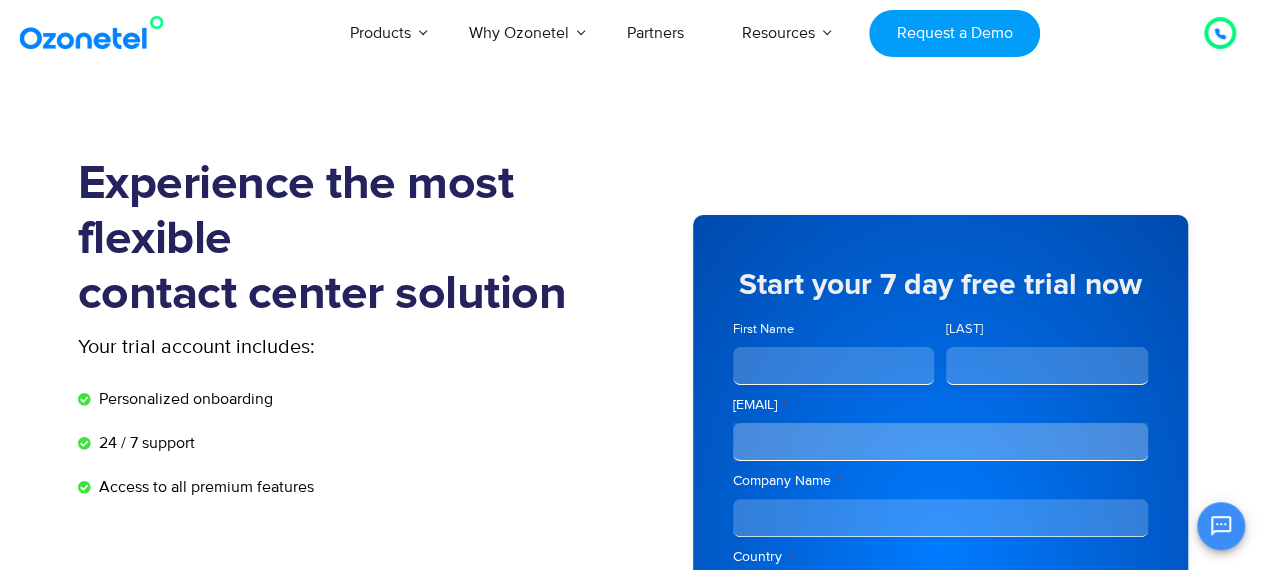 click on "First Name" at bounding box center (834, 366) 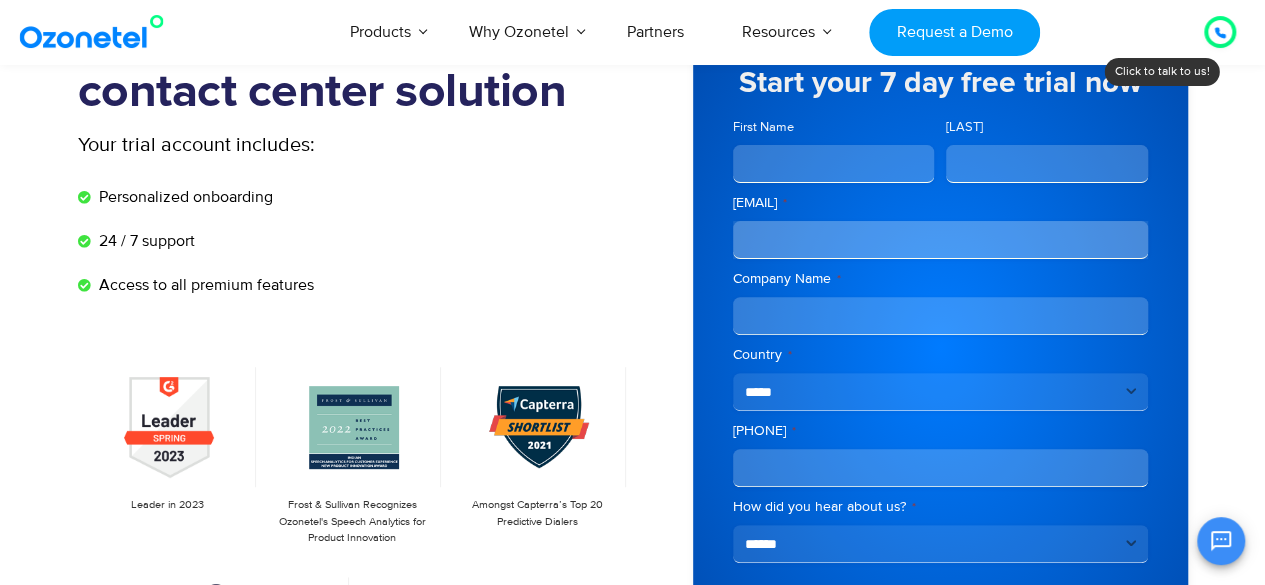 scroll, scrollTop: 200, scrollLeft: 0, axis: vertical 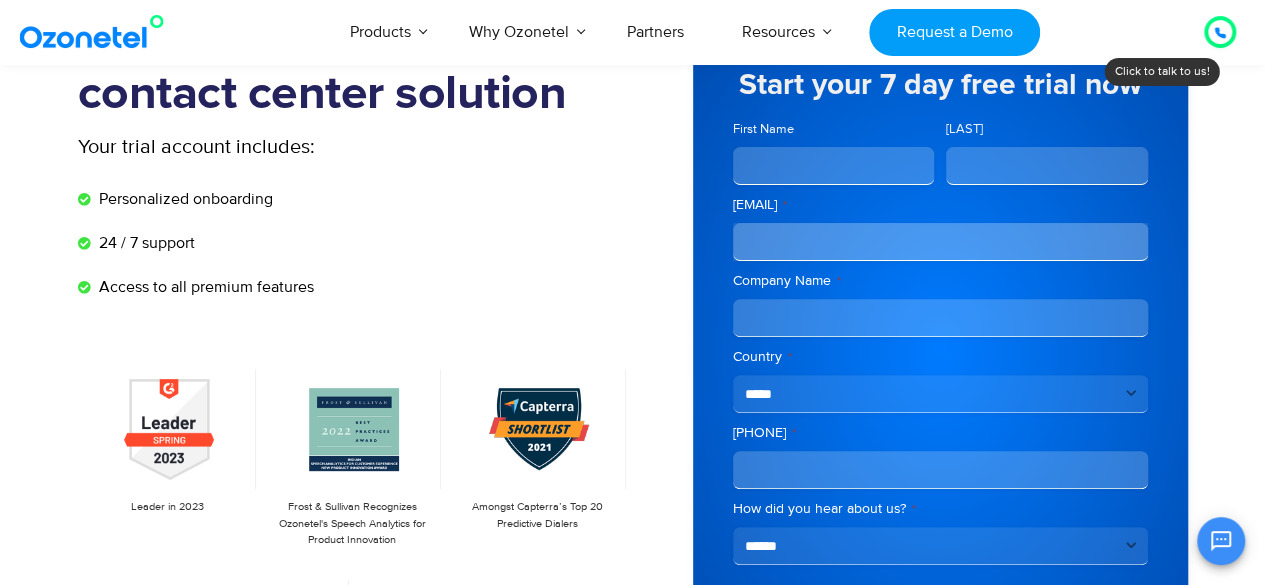 click on "Business Email *" at bounding box center (940, 242) 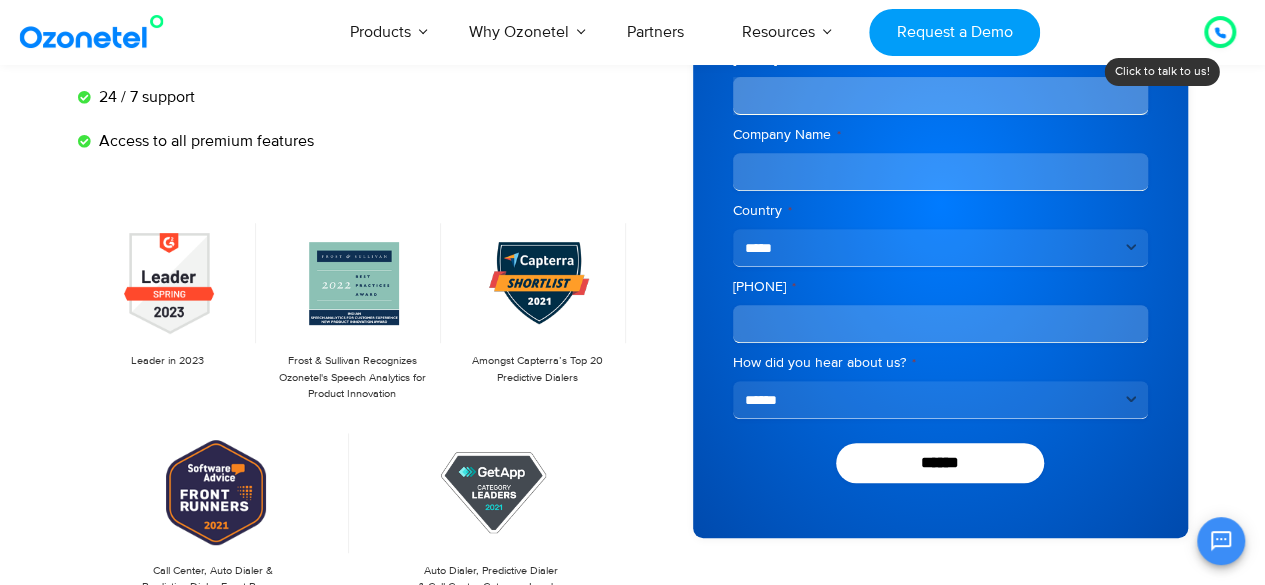 scroll, scrollTop: 500, scrollLeft: 0, axis: vertical 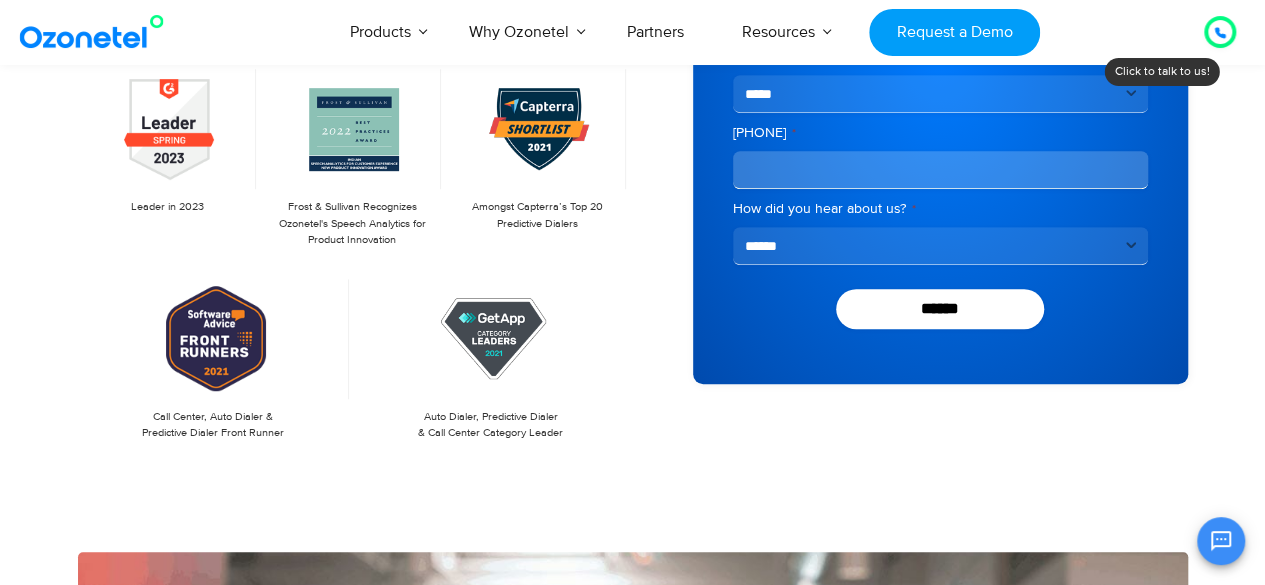 click on "**********" at bounding box center [940, 246] 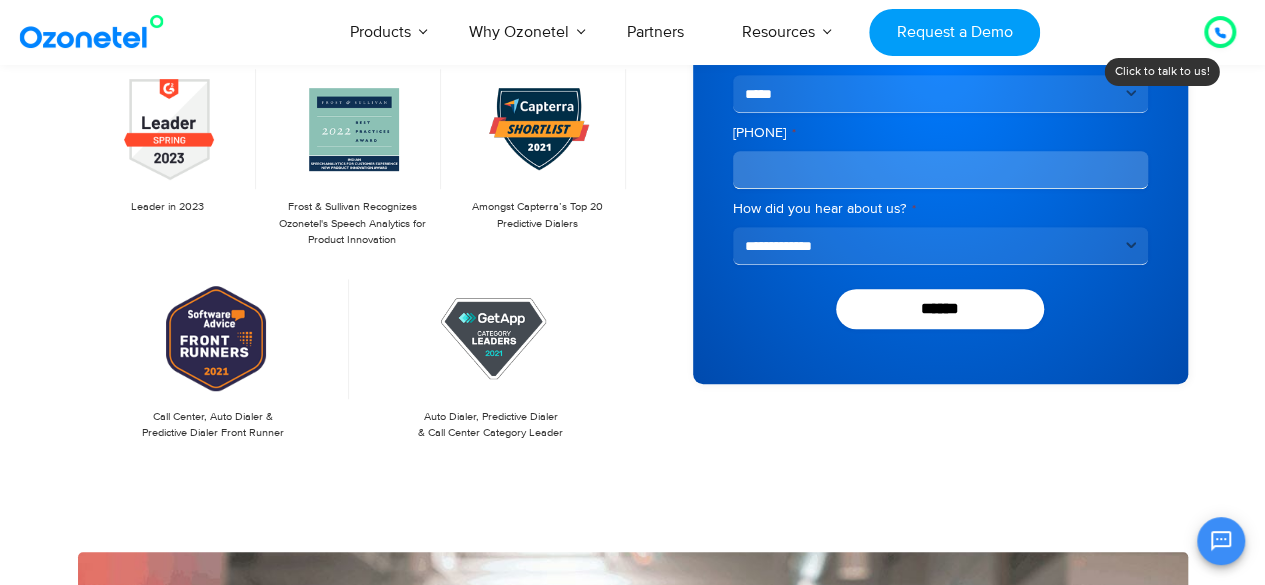 click on "**********" at bounding box center [940, 246] 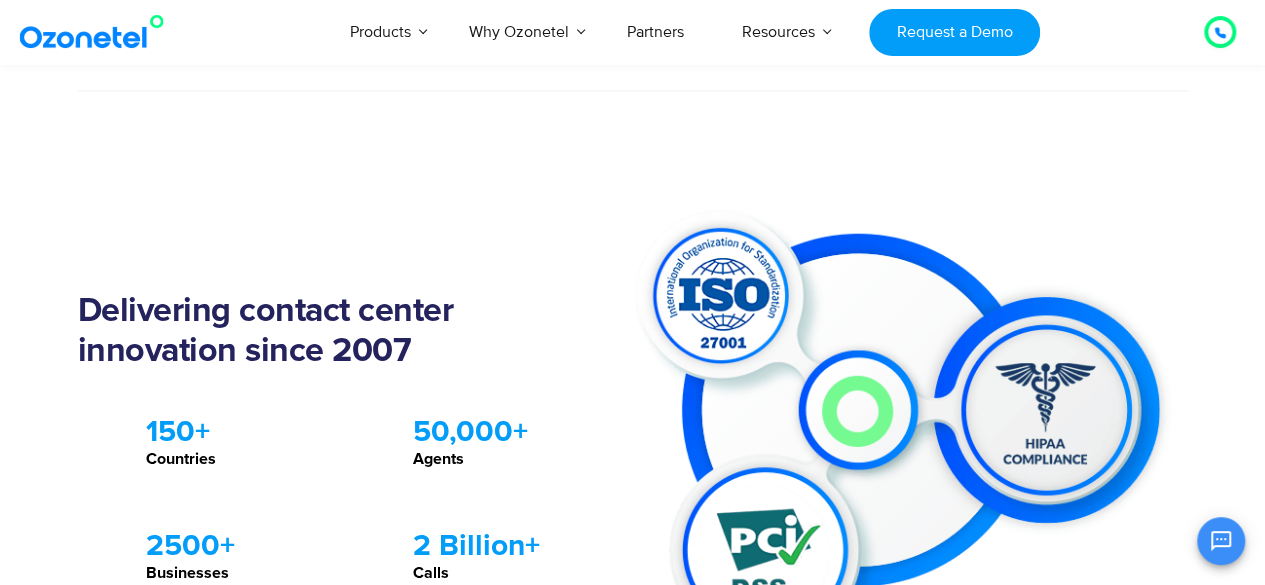 scroll, scrollTop: 1200, scrollLeft: 0, axis: vertical 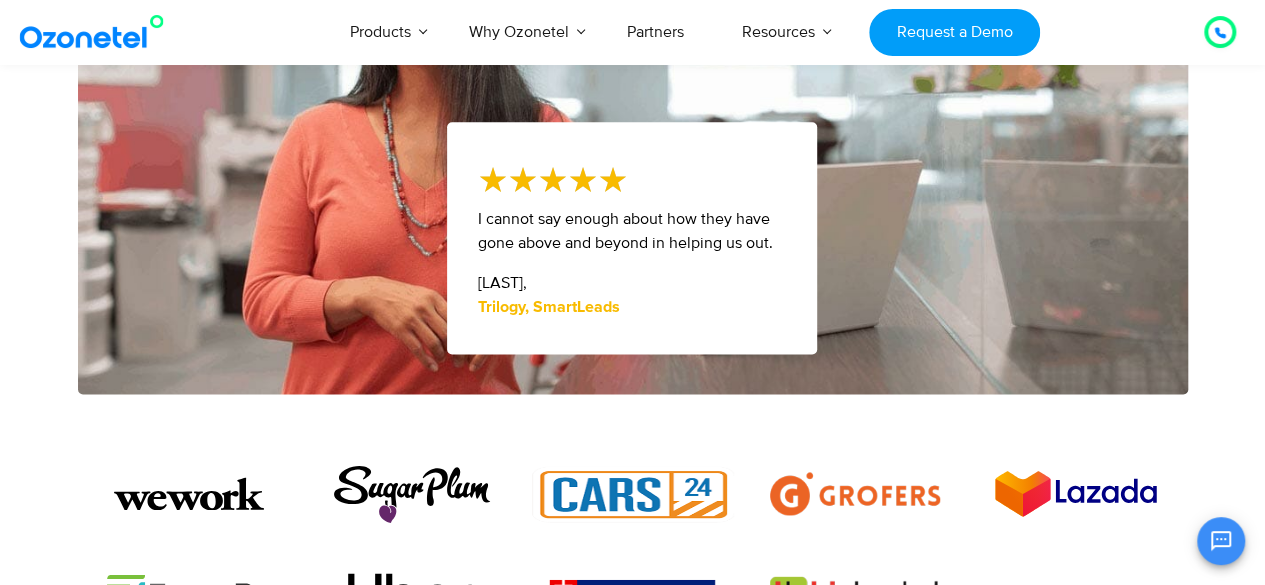 click at bounding box center [96, 32] 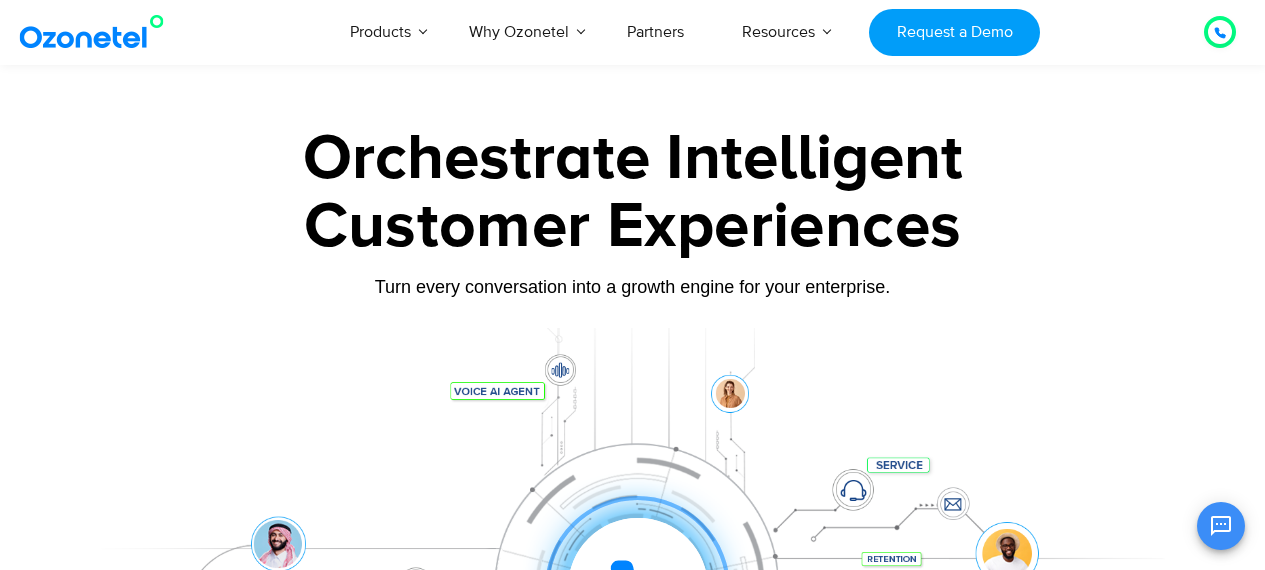 scroll, scrollTop: 1100, scrollLeft: 0, axis: vertical 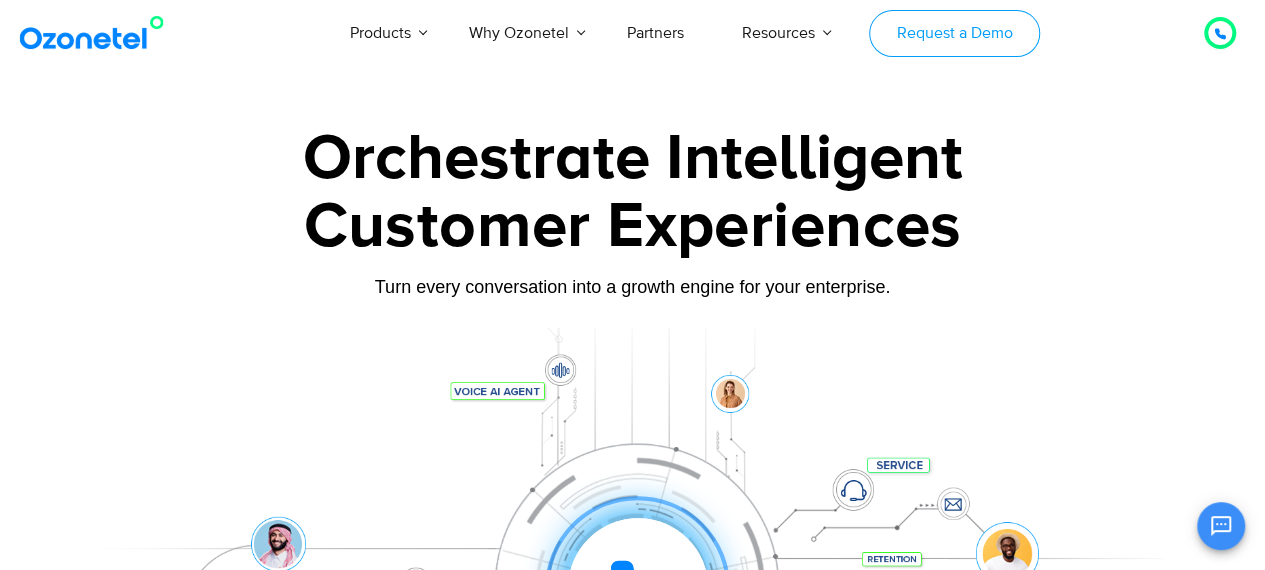 click on "Request a Demo" at bounding box center [954, 33] 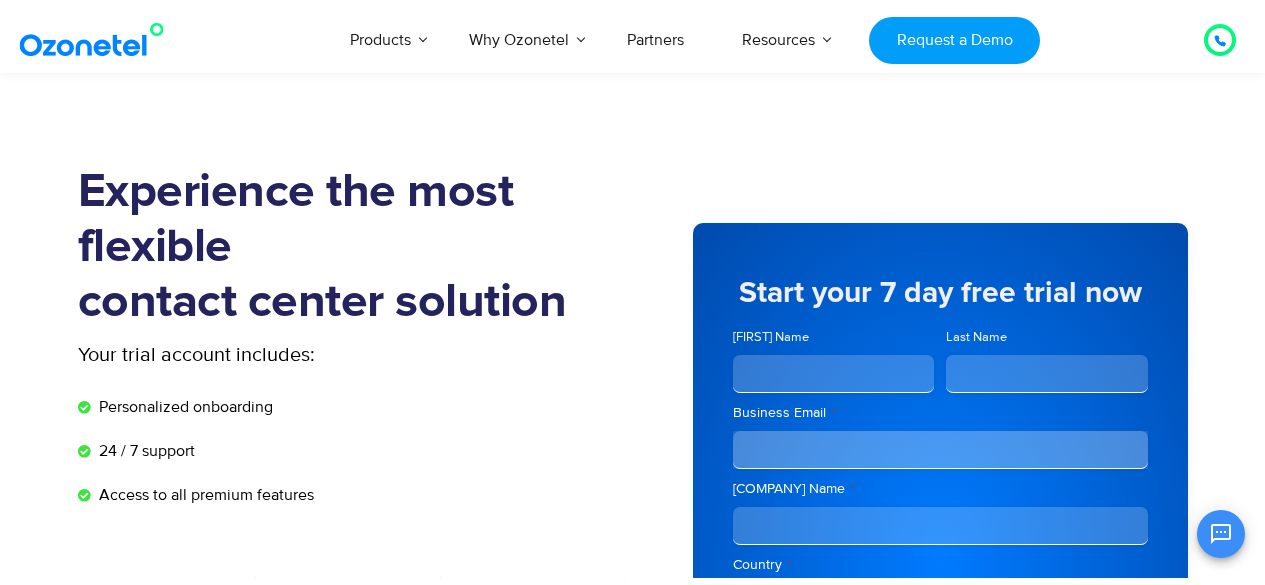 scroll, scrollTop: 600, scrollLeft: 0, axis: vertical 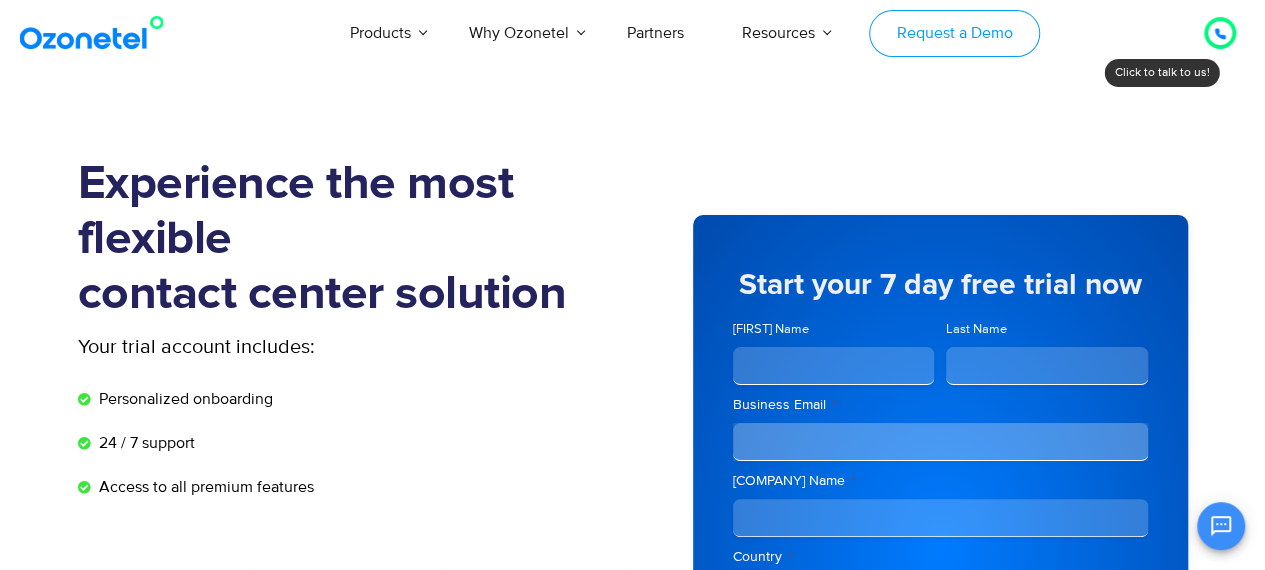 click on "Request a Demo" at bounding box center [954, 33] 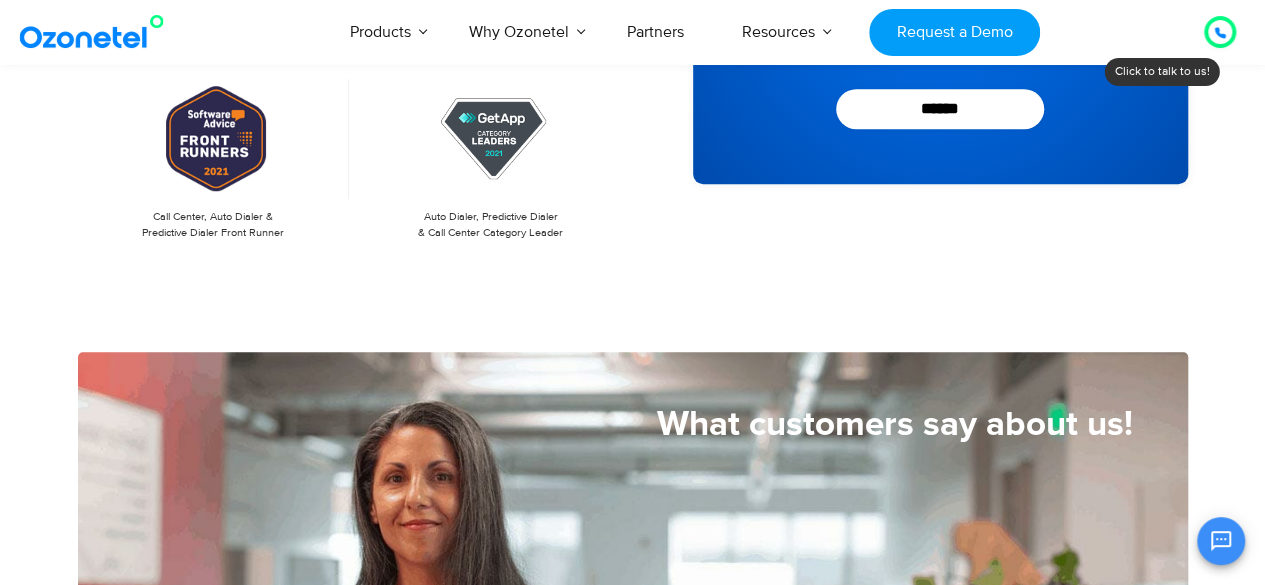 scroll, scrollTop: 706, scrollLeft: 0, axis: vertical 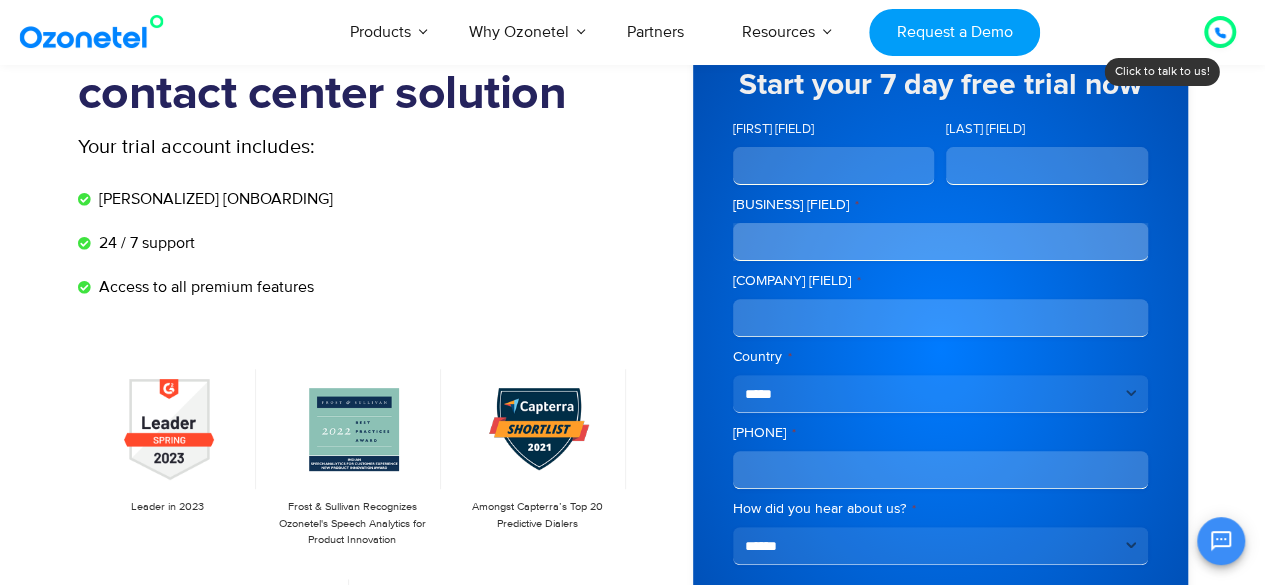 click on "First Name" at bounding box center (834, 166) 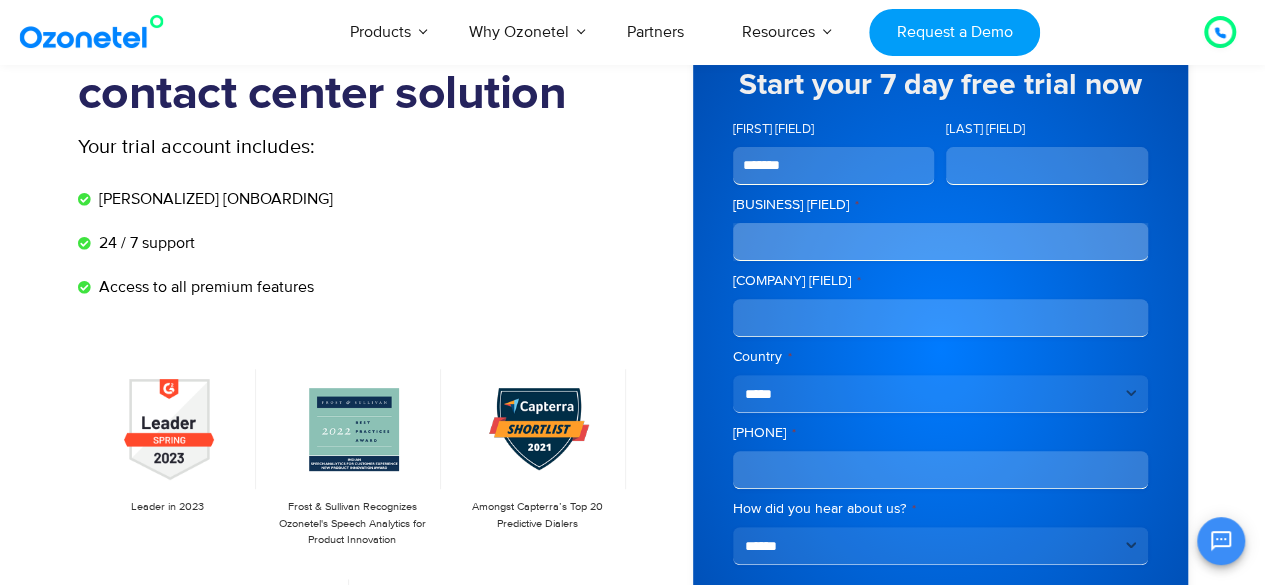 type on "*******" 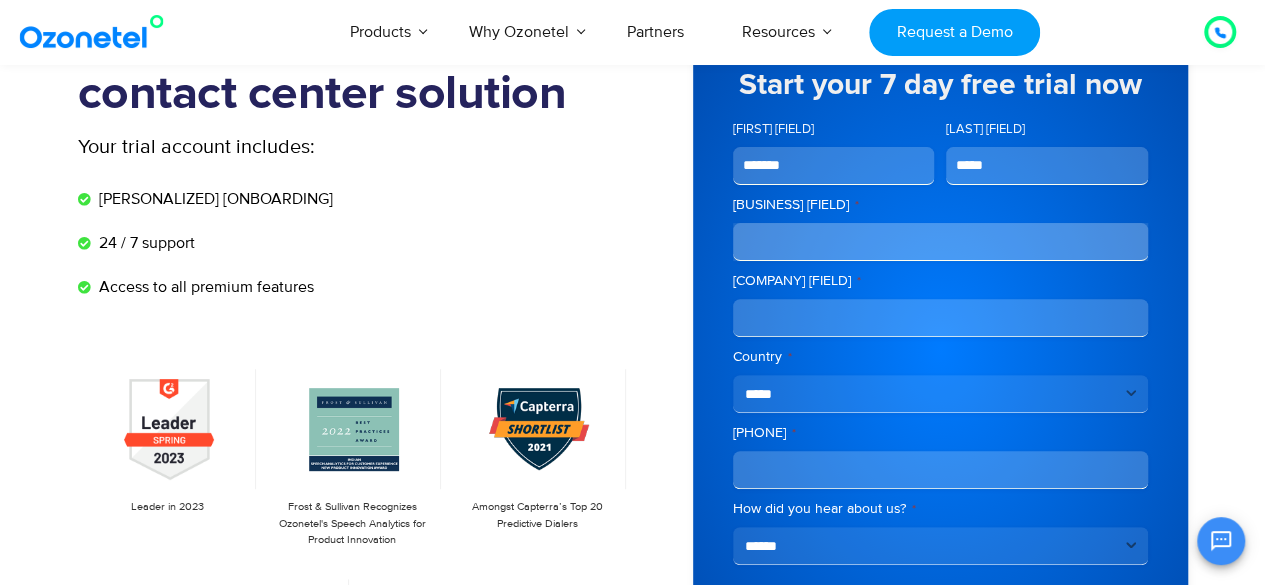 type on "*****" 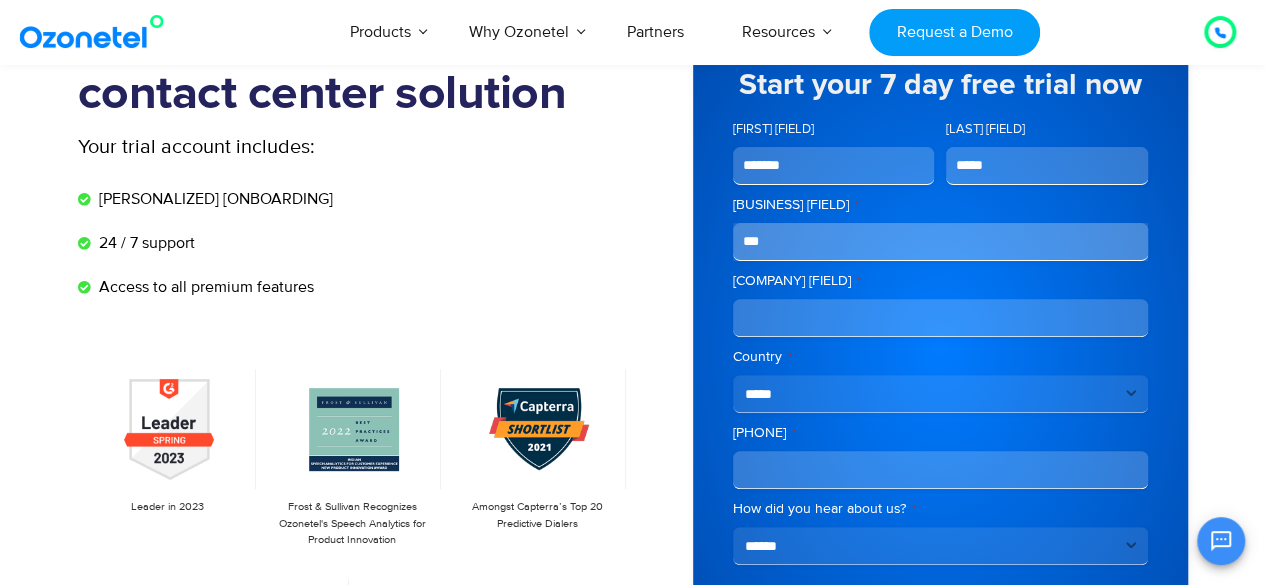 paste on "**********" 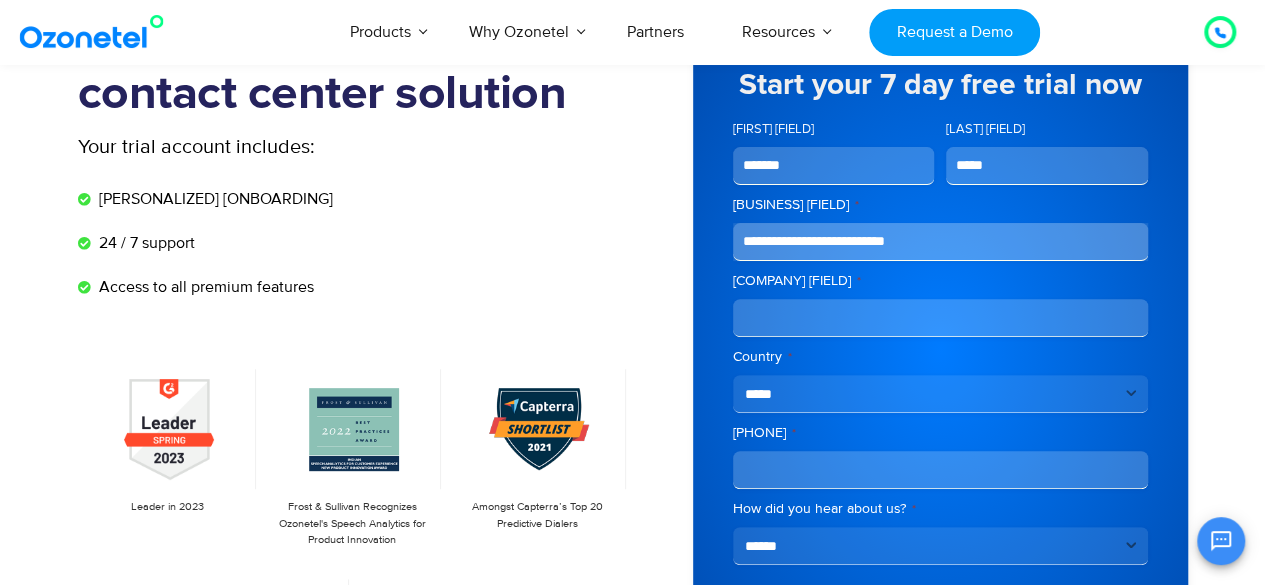 type on "**********" 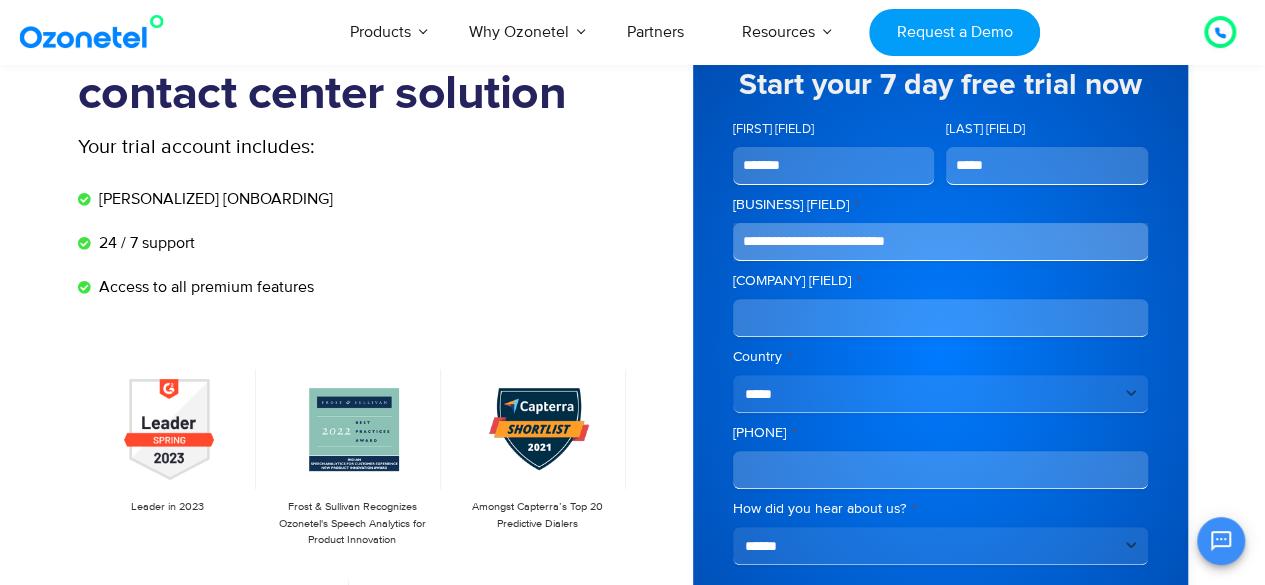 click on "Company Name *" at bounding box center [940, 318] 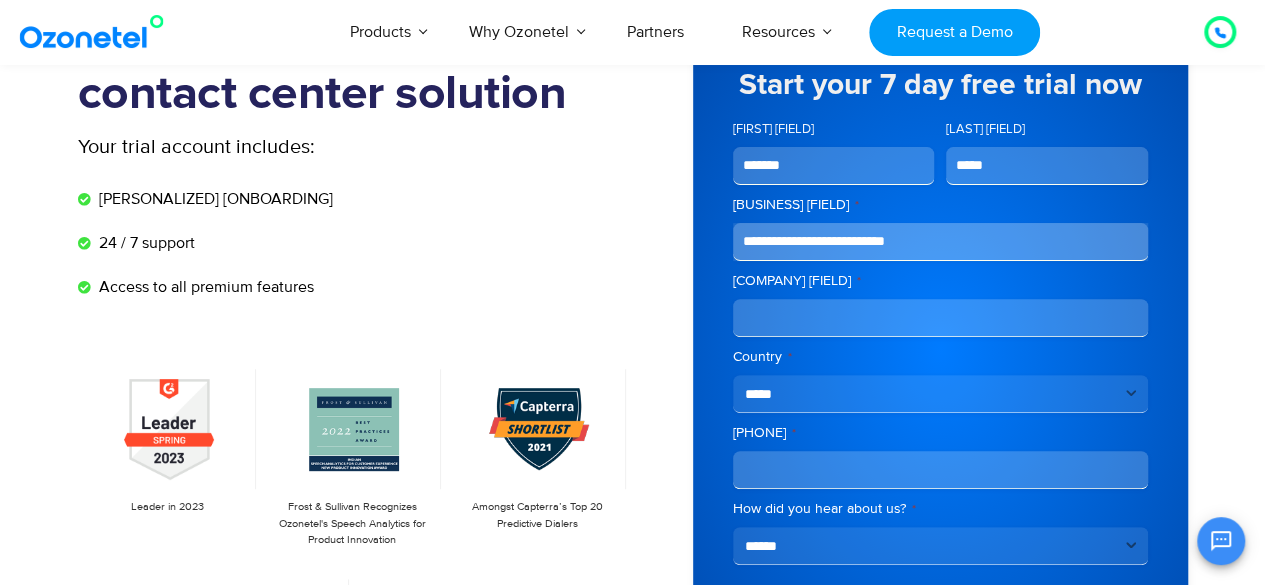 paste on "**********" 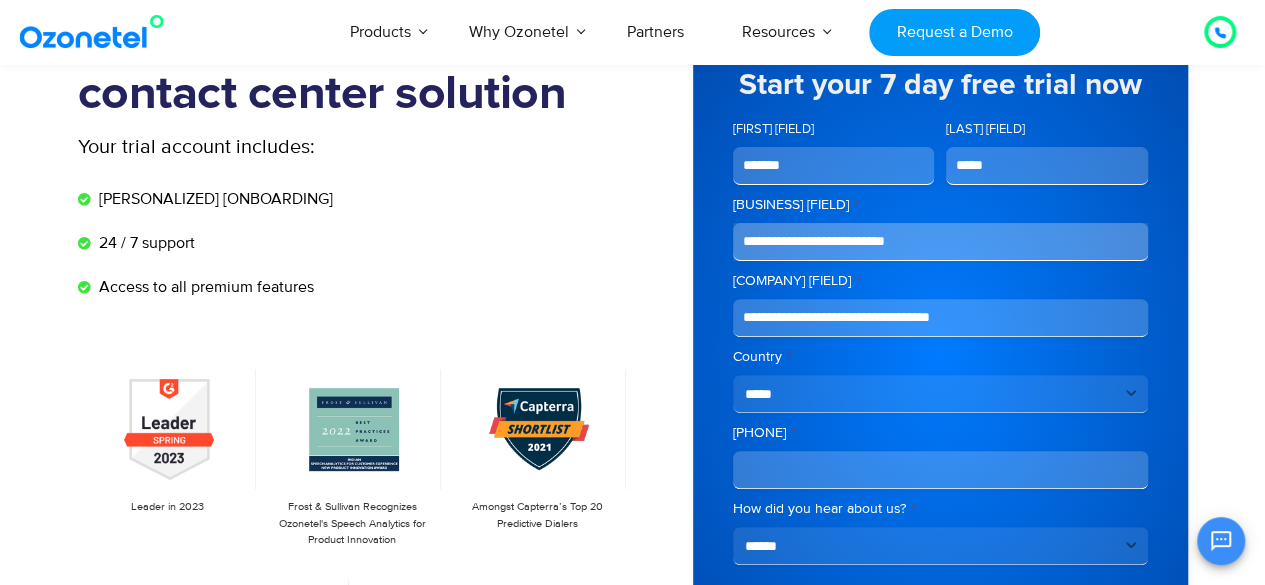 click on "**********" at bounding box center (940, 318) 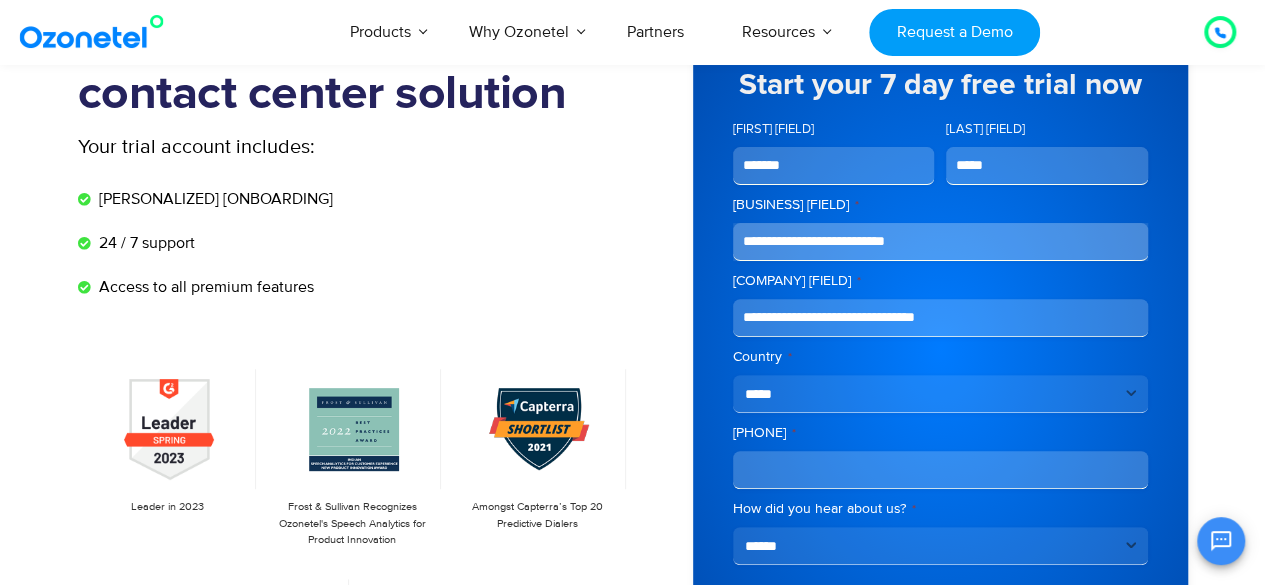 click on "**********" at bounding box center (940, 318) 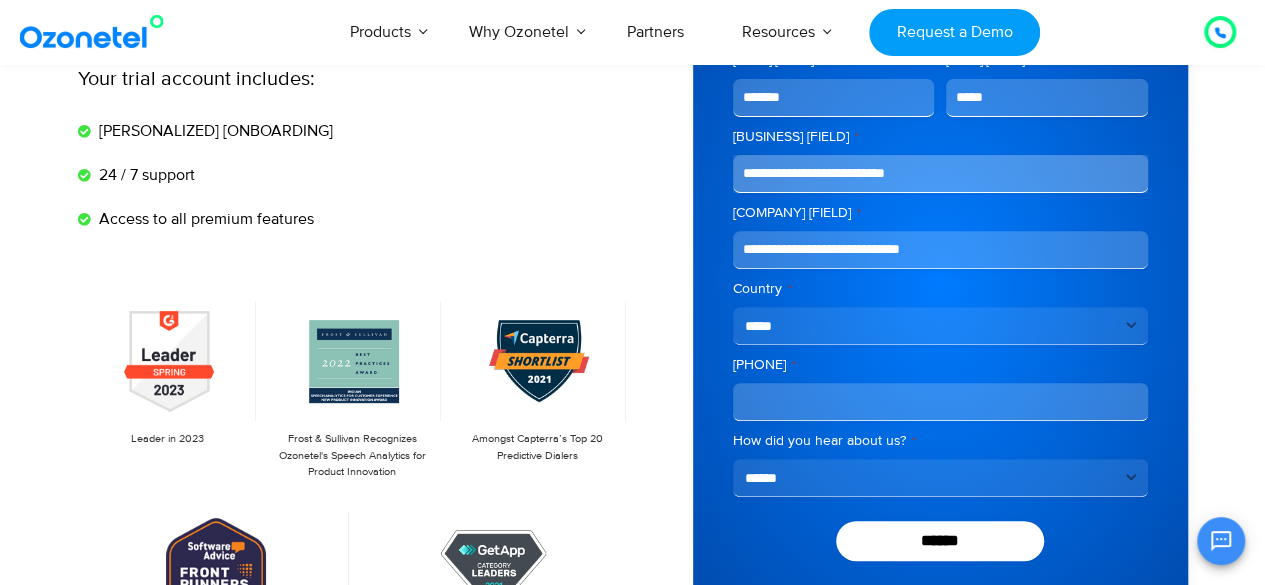 scroll, scrollTop: 300, scrollLeft: 0, axis: vertical 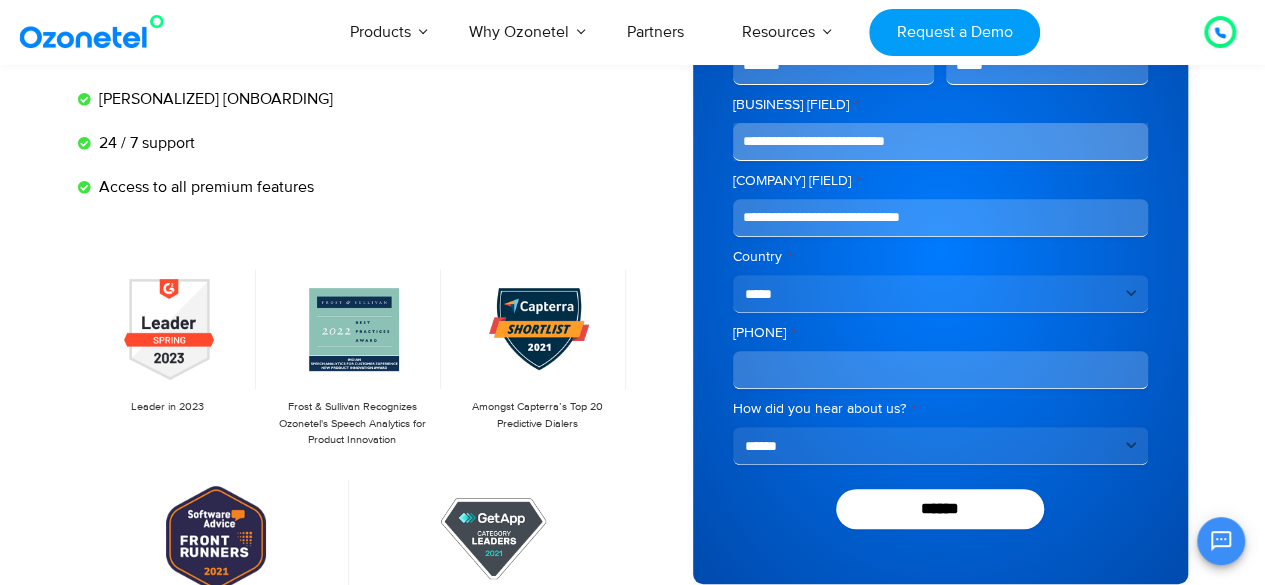 type on "**********" 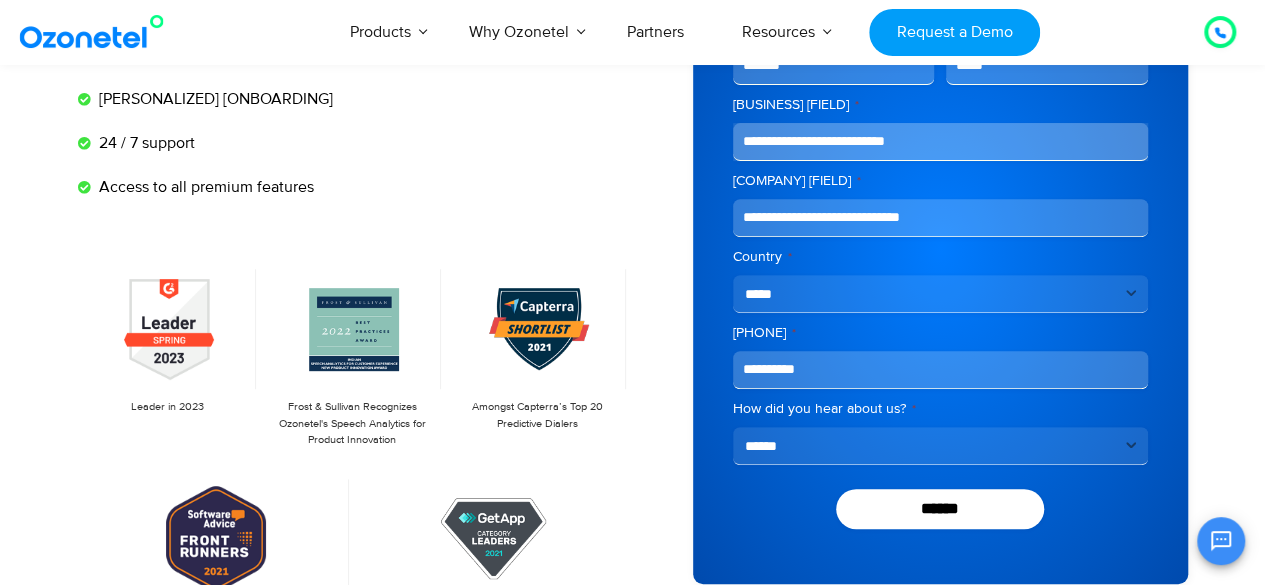 type on "**********" 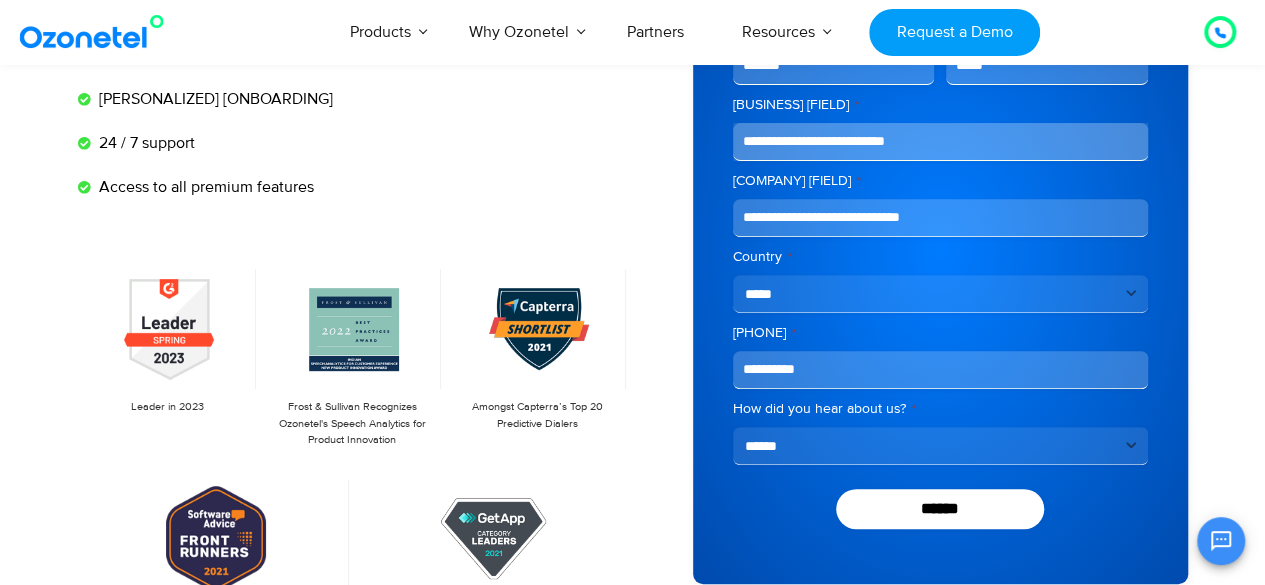 select on "**********" 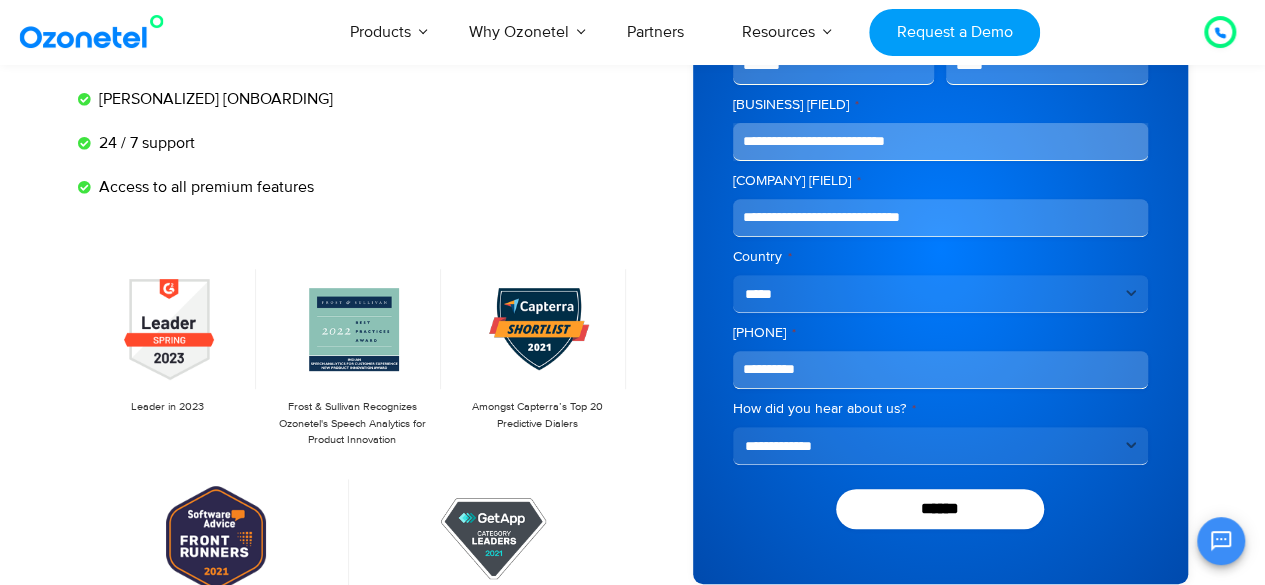 click on "**********" at bounding box center (940, 446) 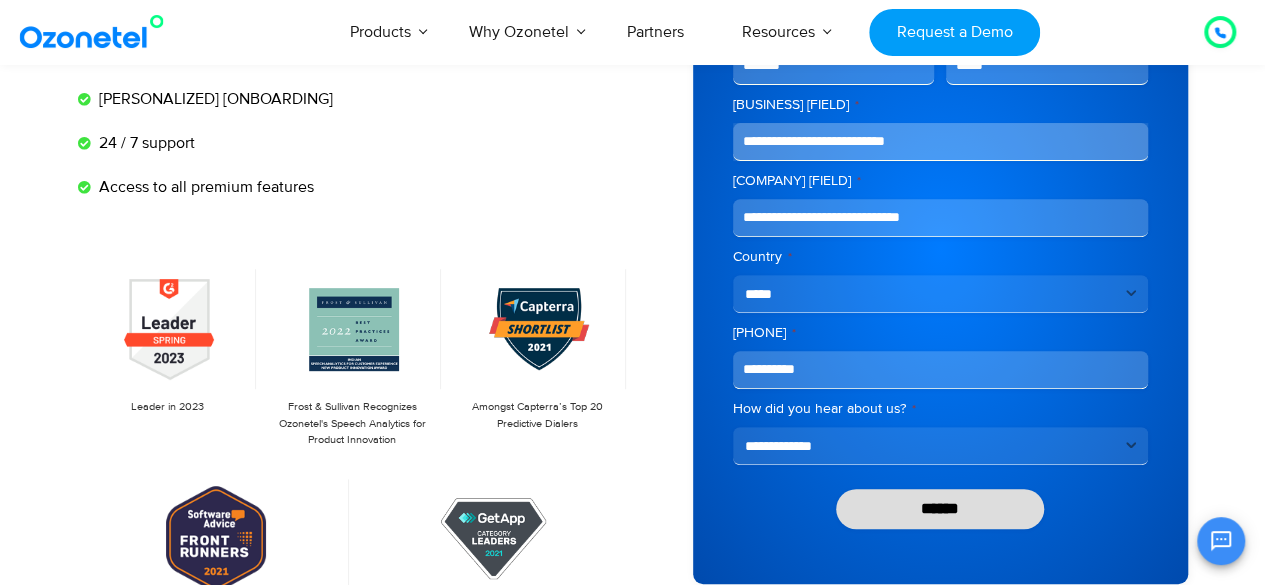 click on "******" at bounding box center (940, 509) 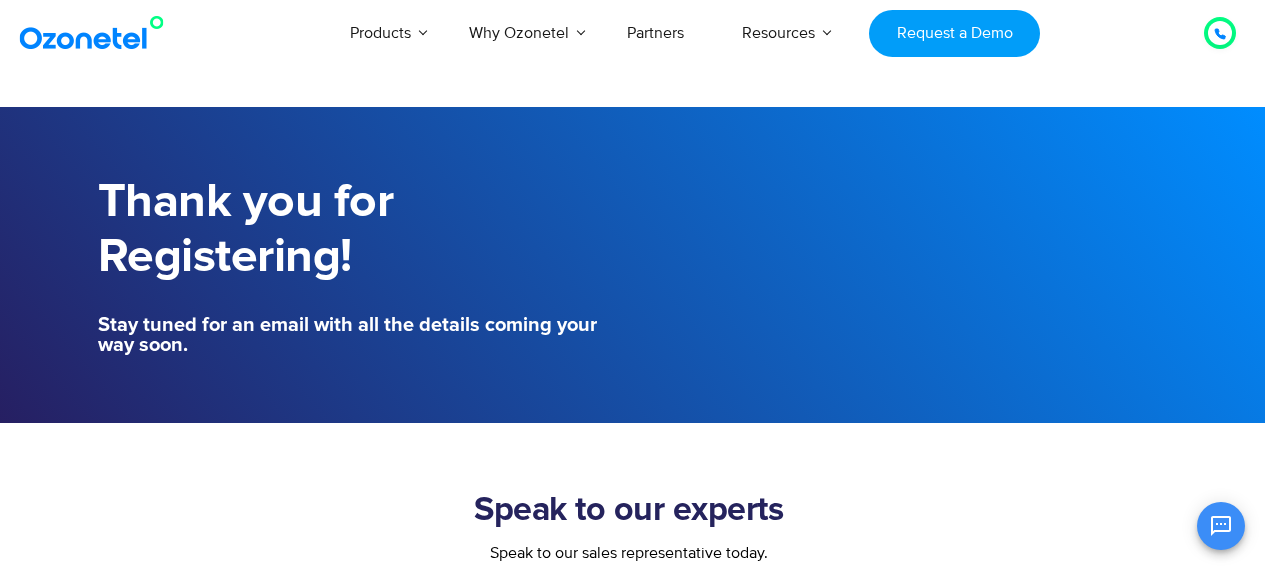 scroll, scrollTop: 0, scrollLeft: 0, axis: both 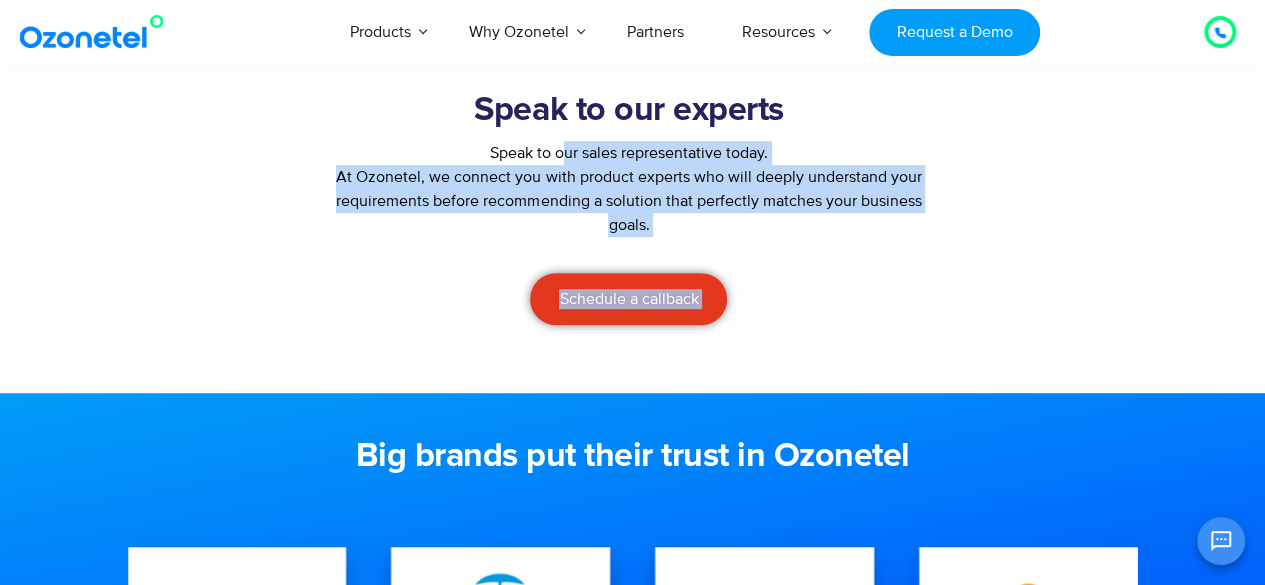 drag, startPoint x: 464, startPoint y: 142, endPoint x: 982, endPoint y: 142, distance: 518 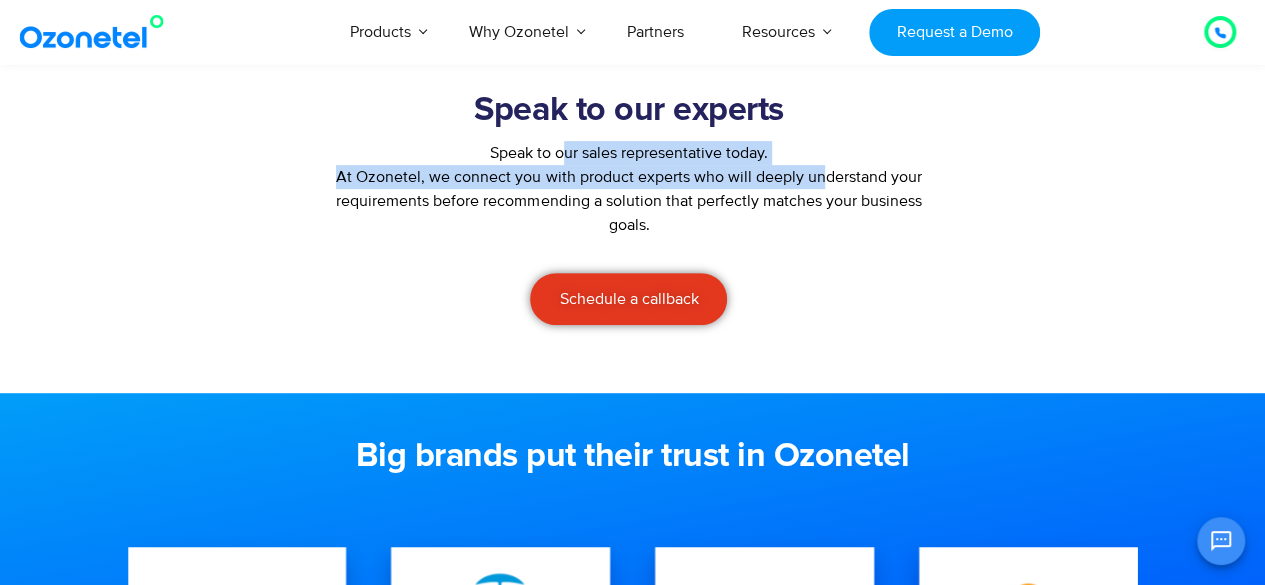 drag, startPoint x: 508, startPoint y: 155, endPoint x: 822, endPoint y: 176, distance: 314.70145 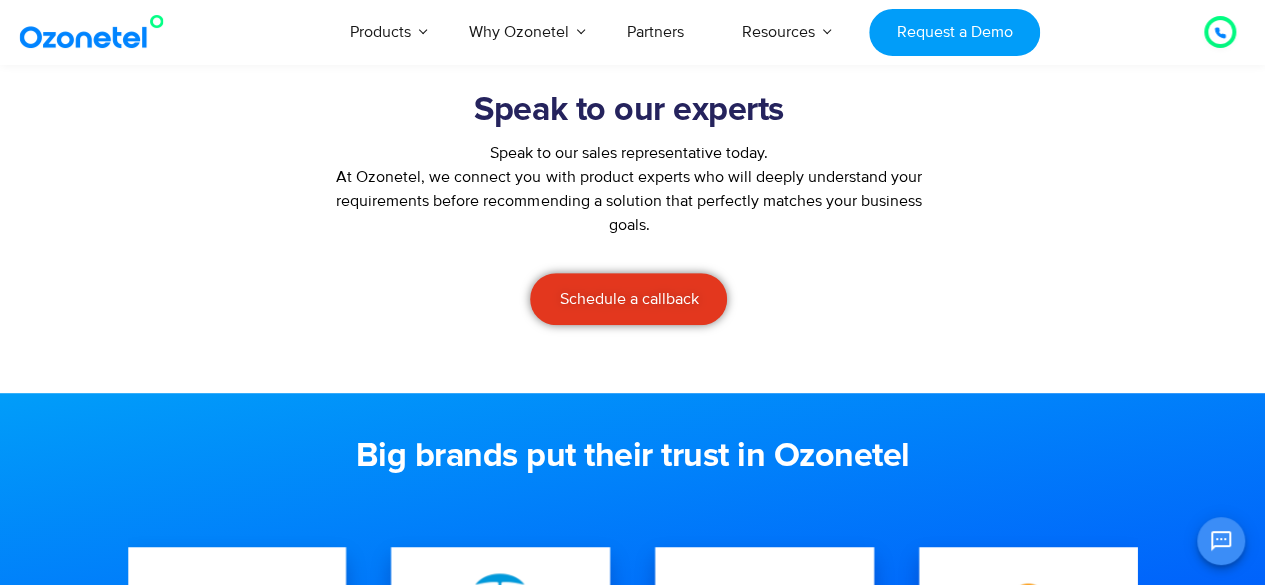click on "Schedule a callback" at bounding box center [629, 299] 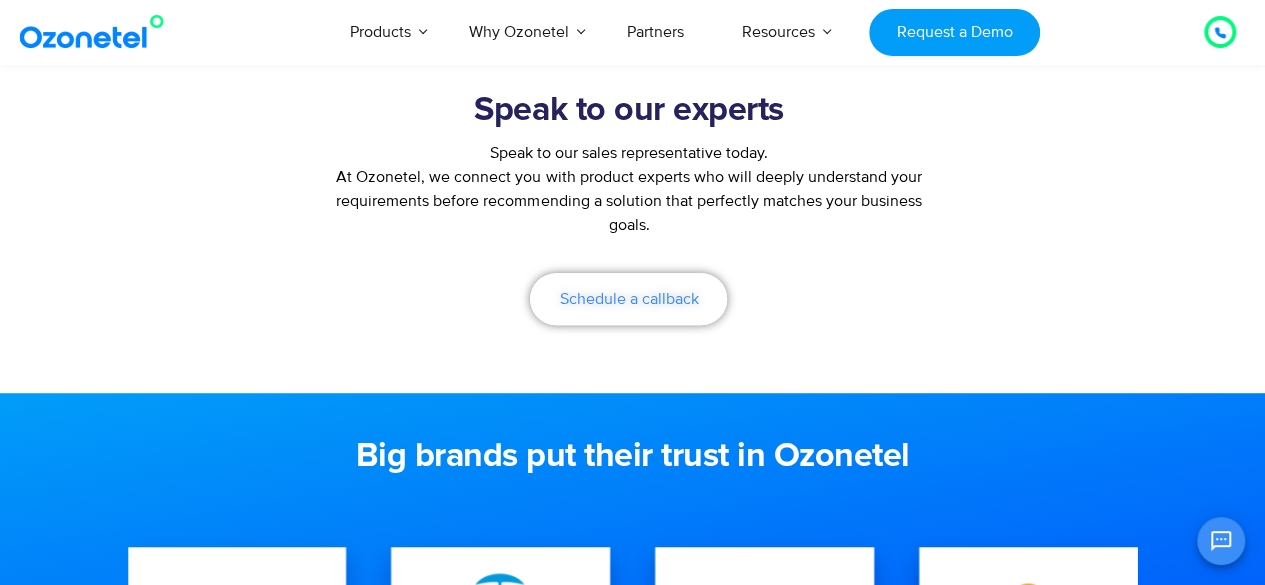 click on "Schedule a callback" at bounding box center (628, 299) 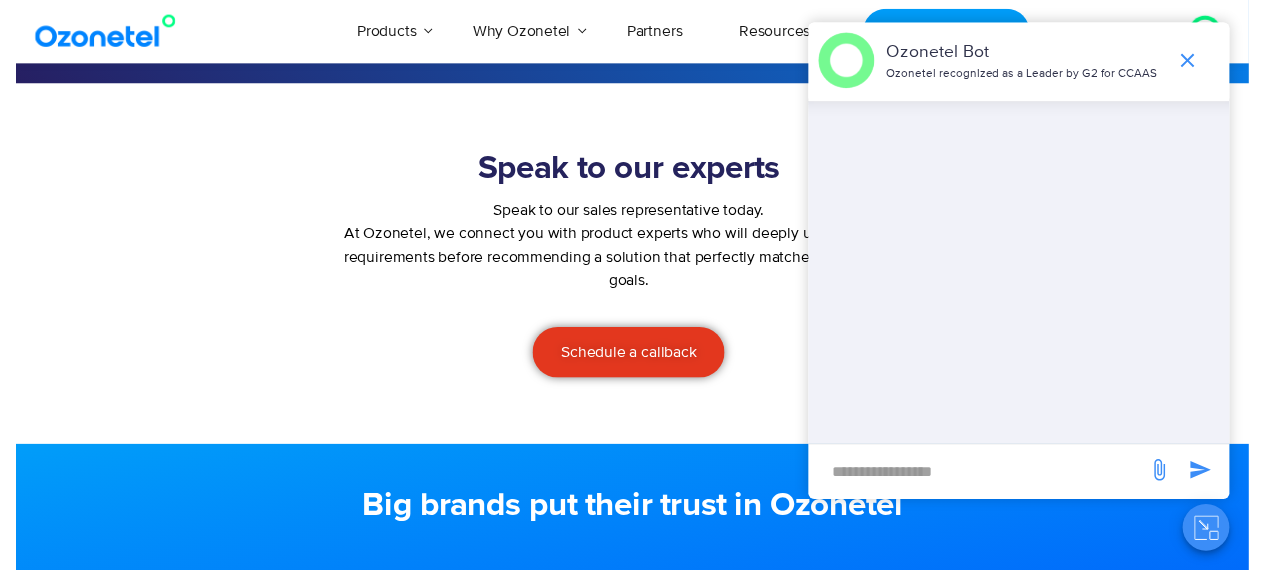 scroll, scrollTop: 0, scrollLeft: 0, axis: both 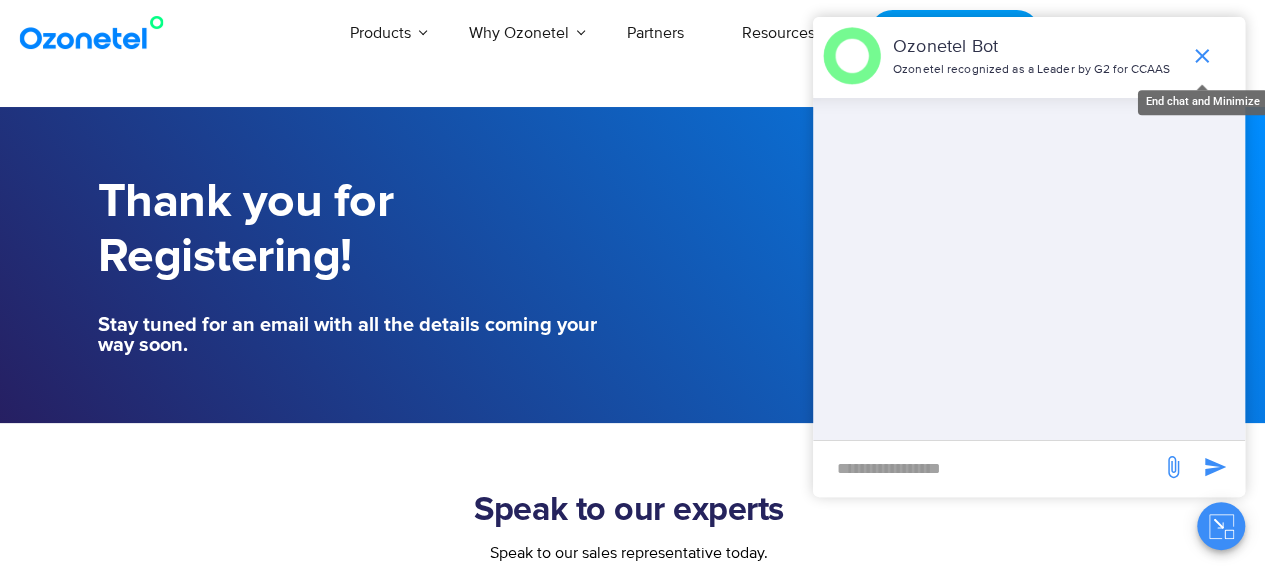click at bounding box center [1202, 56] 